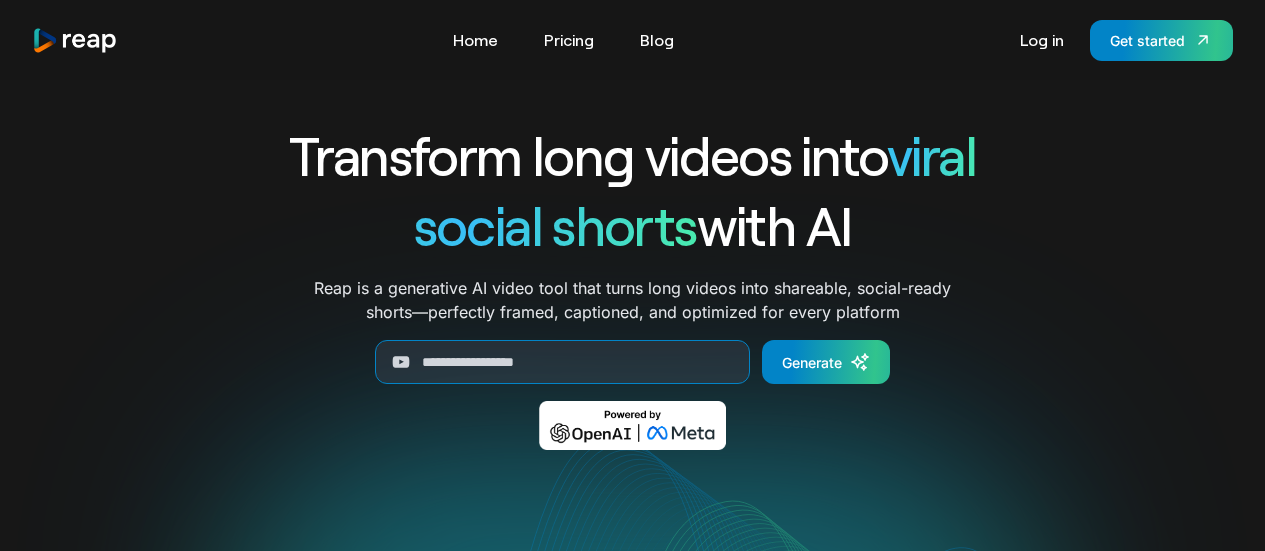 scroll, scrollTop: 0, scrollLeft: 0, axis: both 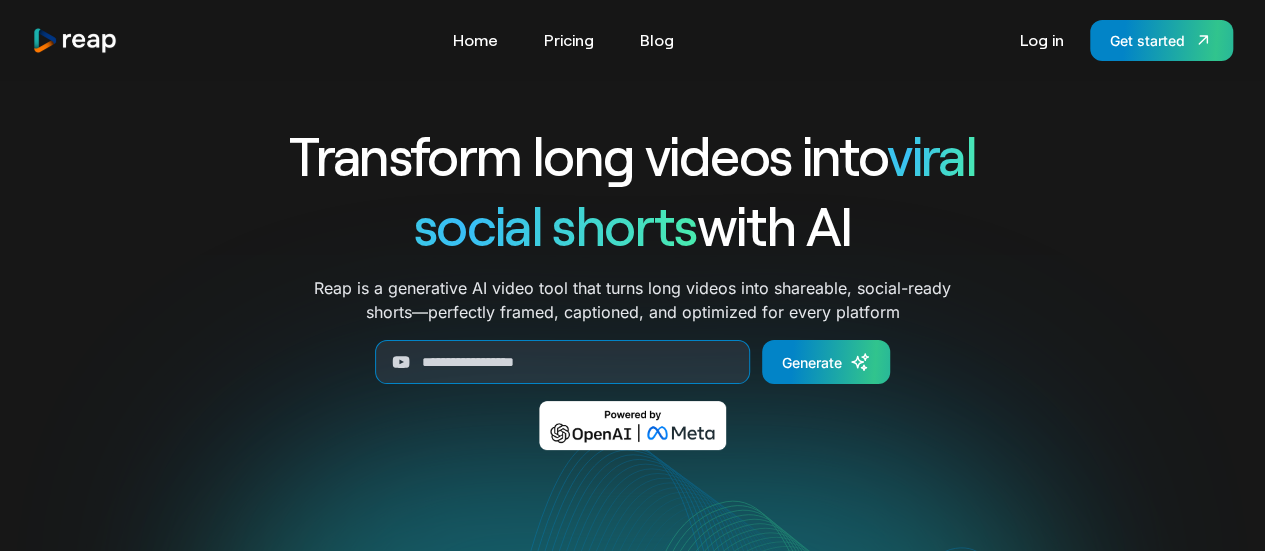 click on "Log in" at bounding box center [1042, 40] 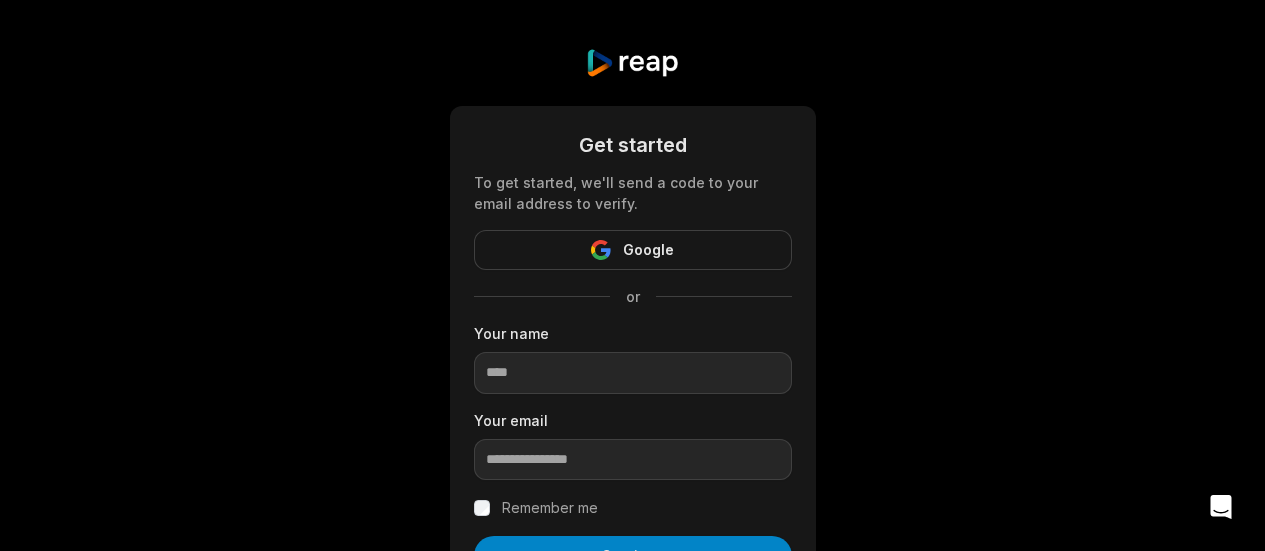 scroll, scrollTop: 186, scrollLeft: 0, axis: vertical 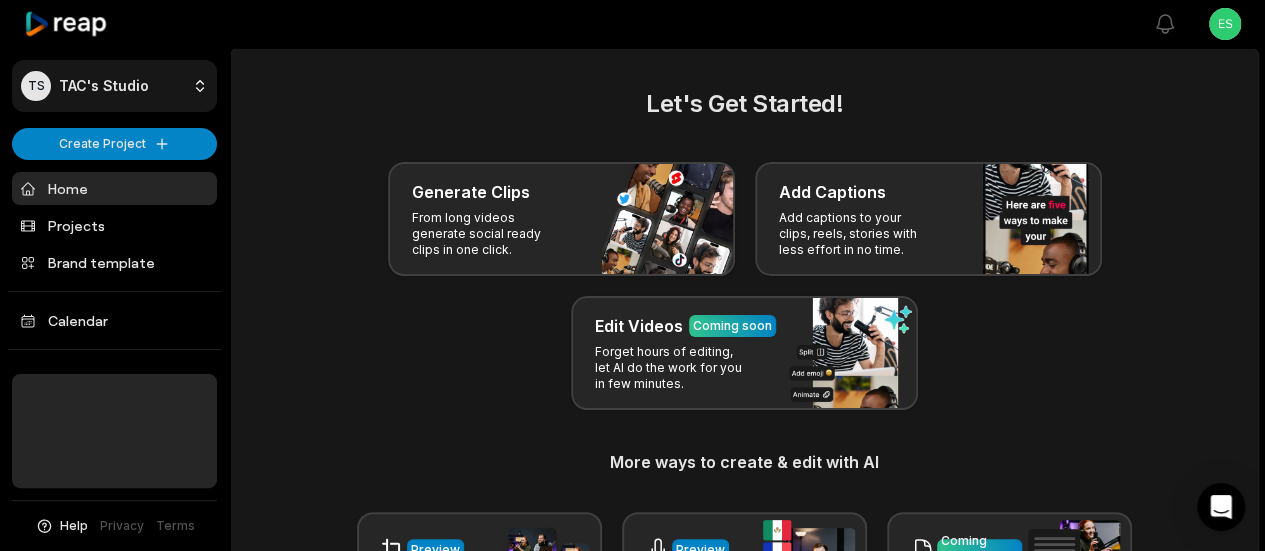 click on "TS TAC's Studio Create Project Home Projects Brand template Calendar Help Privacy Terms Open sidebar View notifications Open user menu   Let's Get Started! Generate Clips From long videos generate social ready clips in one click. Add Captions Add captions to your clips, reels, stories with less effort in no time. Edit Videos Coming soon Forget hours of editing, let AI do the work for you in few minutes. More ways to create & edit with AI Preview Auto Reframe Preview AI Dubbing Coming soon Transcription Coming soon Noise removal Recent Projects View all Made with   in San Francisco" at bounding box center (632, 275) 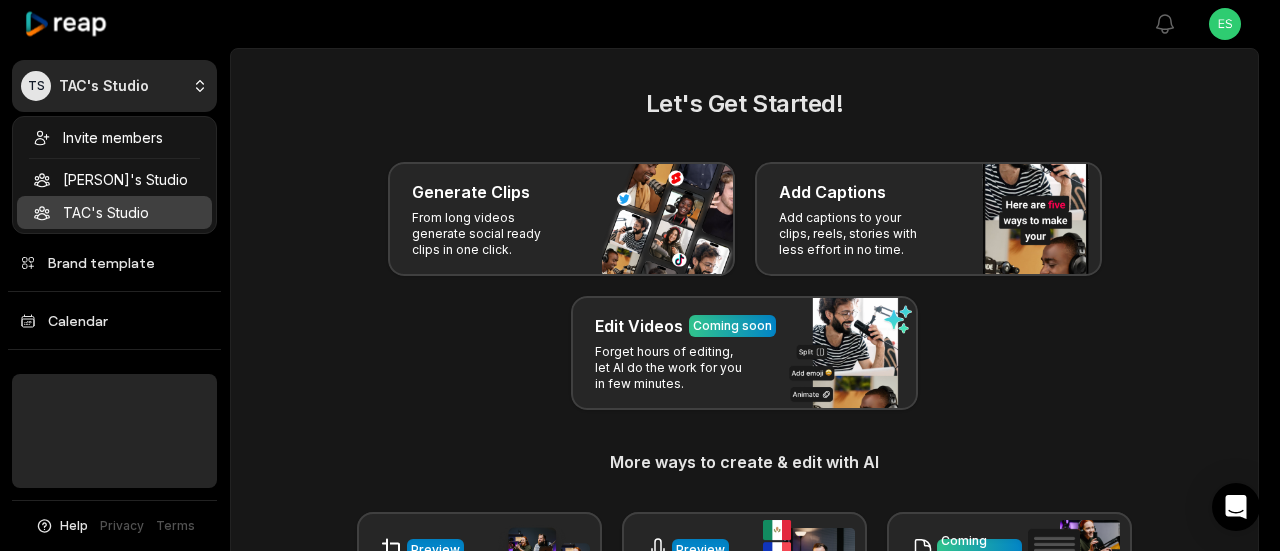 click on "TS TAC's Studio Create Project Home Projects Brand template Calendar Help Privacy Terms Open sidebar View notifications Open user menu   Let's Get Started! Generate Clips From long videos generate social ready clips in one click. Add Captions Add captions to your clips, reels, stories with less effort in no time. Edit Videos Coming soon Forget hours of editing, let AI do the work for you in few minutes. More ways to create & edit with AI Preview Auto Reframe Preview AI Dubbing Coming soon Transcription Coming soon Noise removal Recent Projects View all Made with   in San Francisco
Invite members Esti's Studio TAC's Studio" at bounding box center [640, 275] 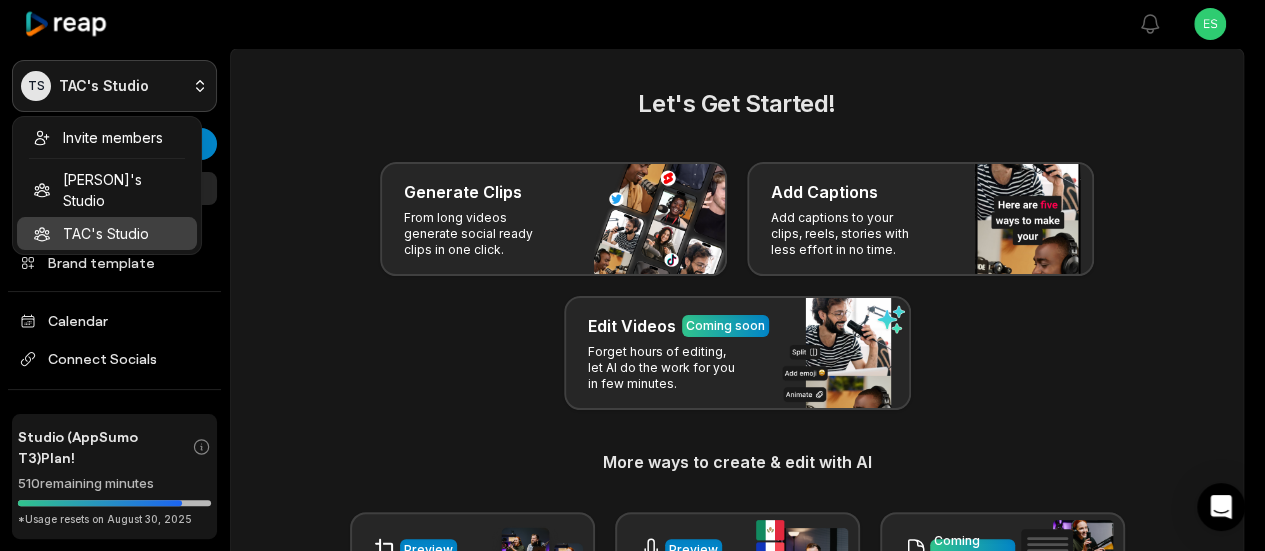 click on "TS TAC's Studio Create Project Home Projects Brand template Calendar Connect Socials Studio (AppSumo T3)  Plan! 510  remaining minutes *Usage resets on August 30, 2025 Help Privacy Terms Open sidebar View notifications Open user menu   Let's Get Started! Generate Clips From long videos generate social ready clips in one click. Add Captions Add captions to your clips, reels, stories with less effort in no time. Edit Videos Coming soon Forget hours of editing, let AI do the work for you in few minutes. More ways to create & edit with AI Preview Auto Reframe Preview AI Dubbing Coming soon Transcription Coming soon Noise removal Recent Projects View all View Clips Clips 14:06 C0017 Open options a day ago View Clips Clips 06:58 kpan_usia_ideal_treatment_anti_aging Open options 2 days ago View Clips Clips 07:42 CUT 3 Tanda Anda Cocok jadi Investor Property Open options 8 days ago View Clips Clips 01:00:32 INVESTOR PROPERTI BISA DAPET PASSIVE INCOME 2X LIPAT DENGAN CARA INI‼️ BAHKAN ANTI RIBA😱 Open options" at bounding box center [632, 275] 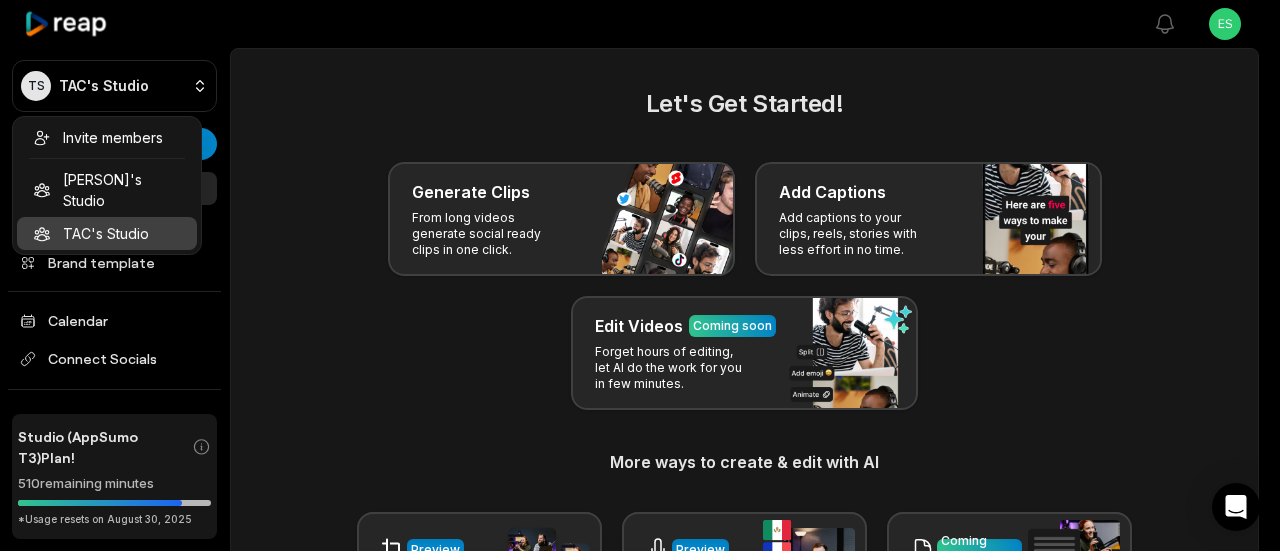 click on "TS TAC's Studio Create Project Home Projects Brand template Calendar Connect Socials Studio (AppSumo T3)  Plan! 510  remaining minutes *Usage resets on August 30, 2025 Help Privacy Terms Open sidebar View notifications Open user menu   Let's Get Started! Generate Clips From long videos generate social ready clips in one click. Add Captions Add captions to your clips, reels, stories with less effort in no time. Edit Videos Coming soon Forget hours of editing, let AI do the work for you in few minutes. More ways to create & edit with AI Preview Auto Reframe Preview AI Dubbing Coming soon Transcription Coming soon Noise removal Recent Projects View all View Clips Clips 14:06 C0017 Open options a day ago View Clips Clips 06:58 kpan_usia_ideal_treatment_anti_aging Open options 2 days ago View Clips Clips 07:42 CUT 3 Tanda Anda Cocok jadi Investor Property Open options 8 days ago View Clips Clips 01:00:32 INVESTOR PROPERTI BISA DAPET PASSIVE INCOME 2X LIPAT DENGAN CARA INI‼️ BAHKAN ANTI RIBA😱 Open options" at bounding box center (640, 275) 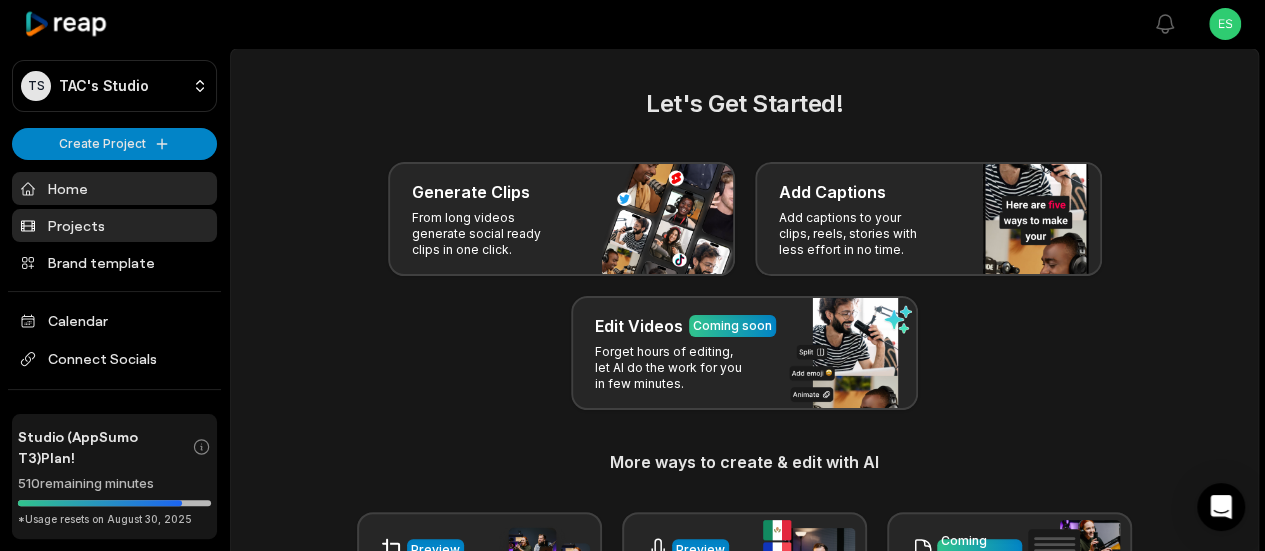 click on "Projects" at bounding box center [114, 225] 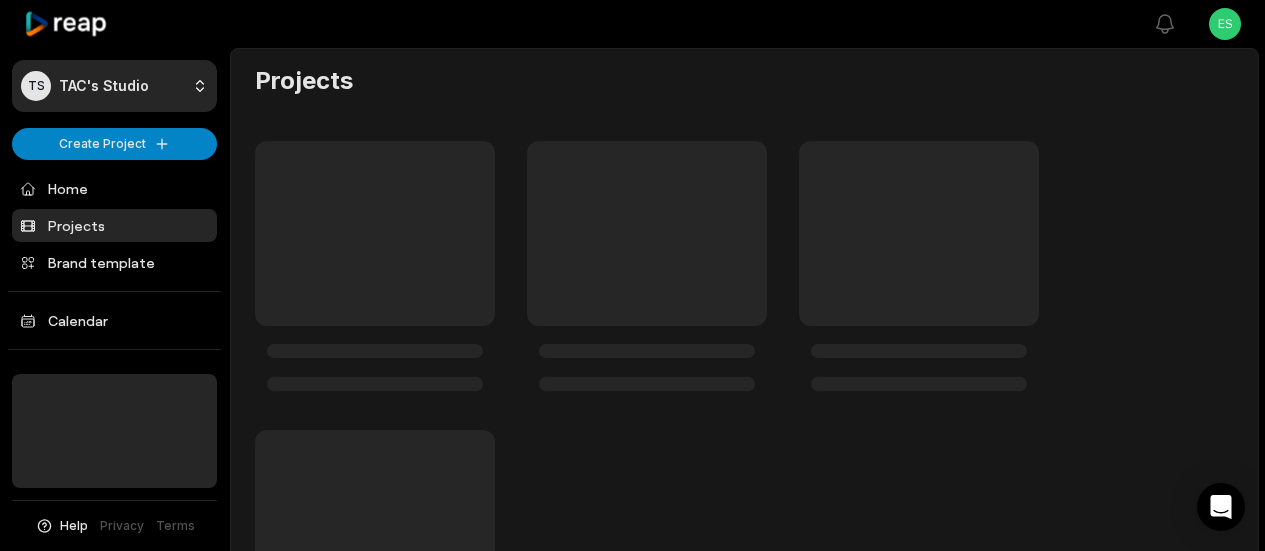 scroll, scrollTop: 0, scrollLeft: 0, axis: both 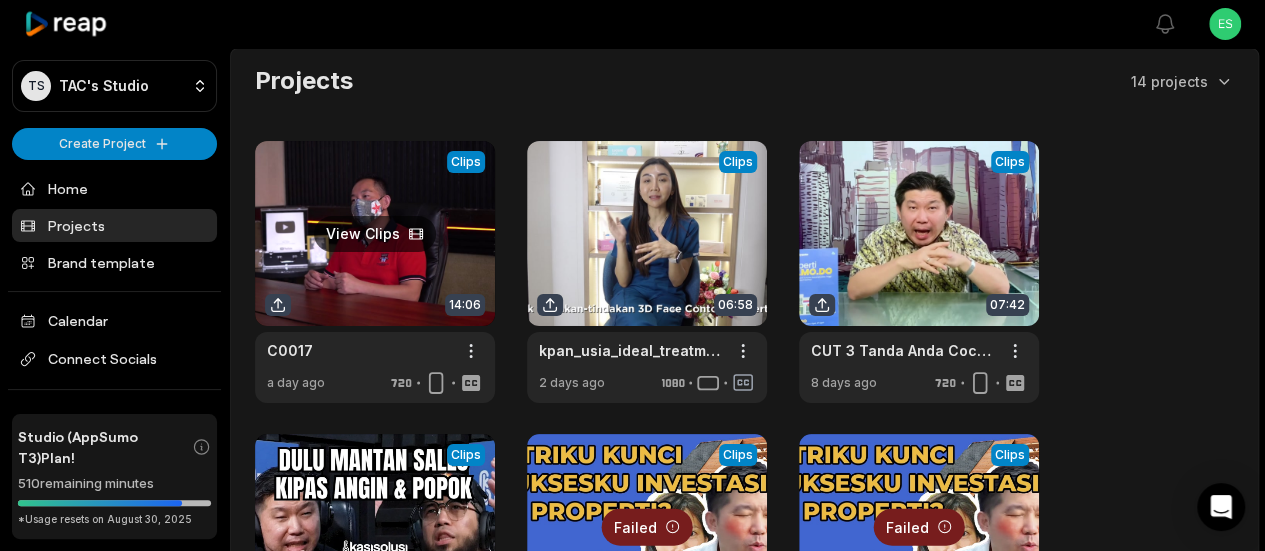 click at bounding box center [375, 272] 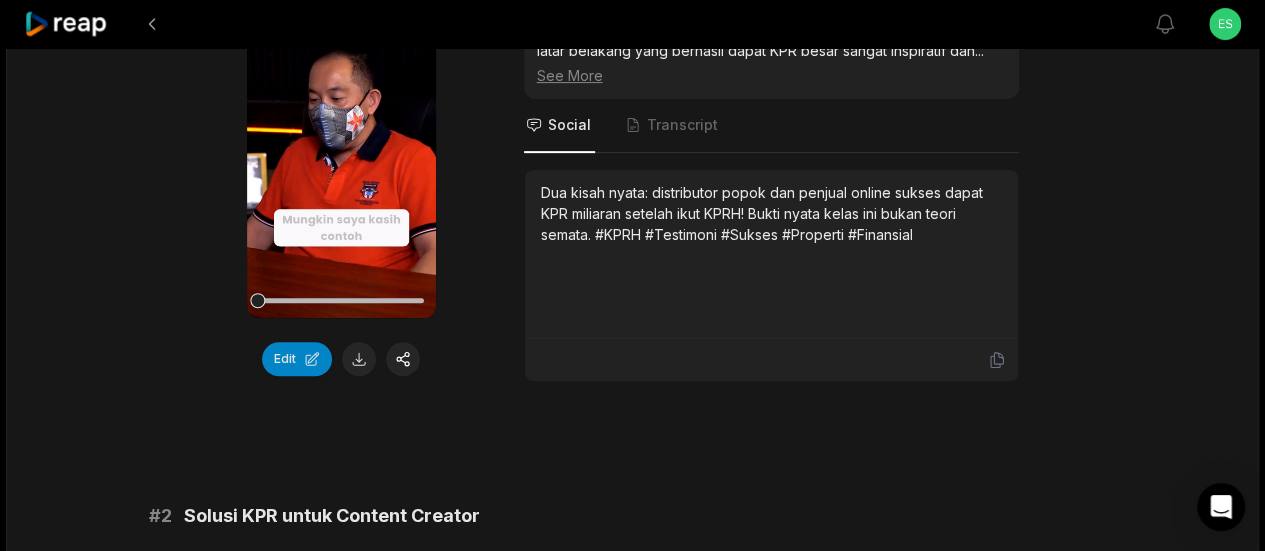 scroll, scrollTop: 200, scrollLeft: 0, axis: vertical 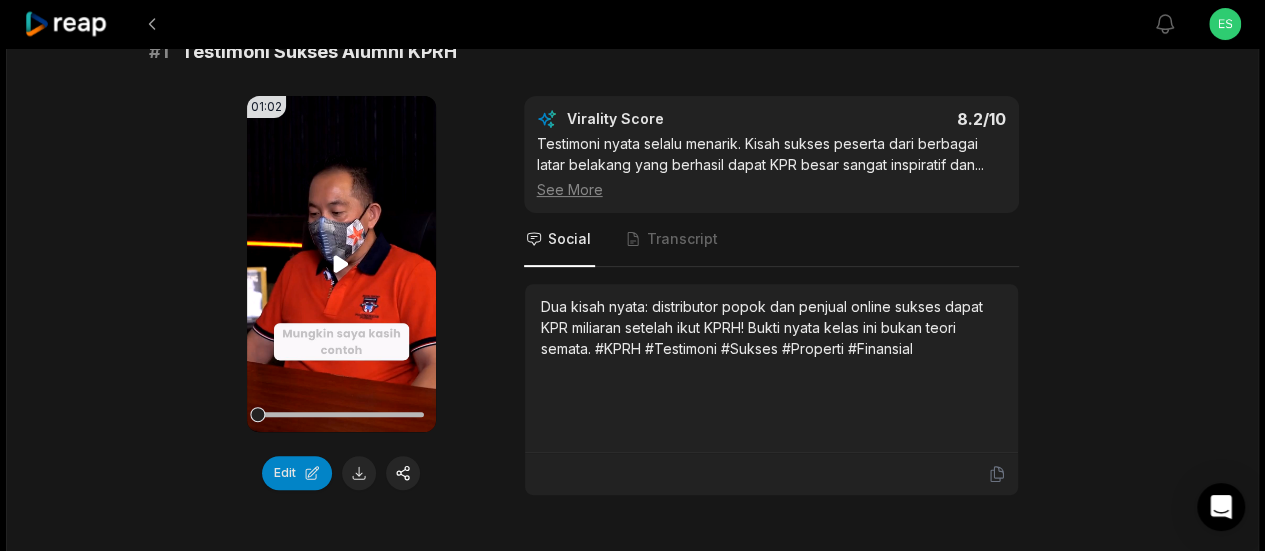 click 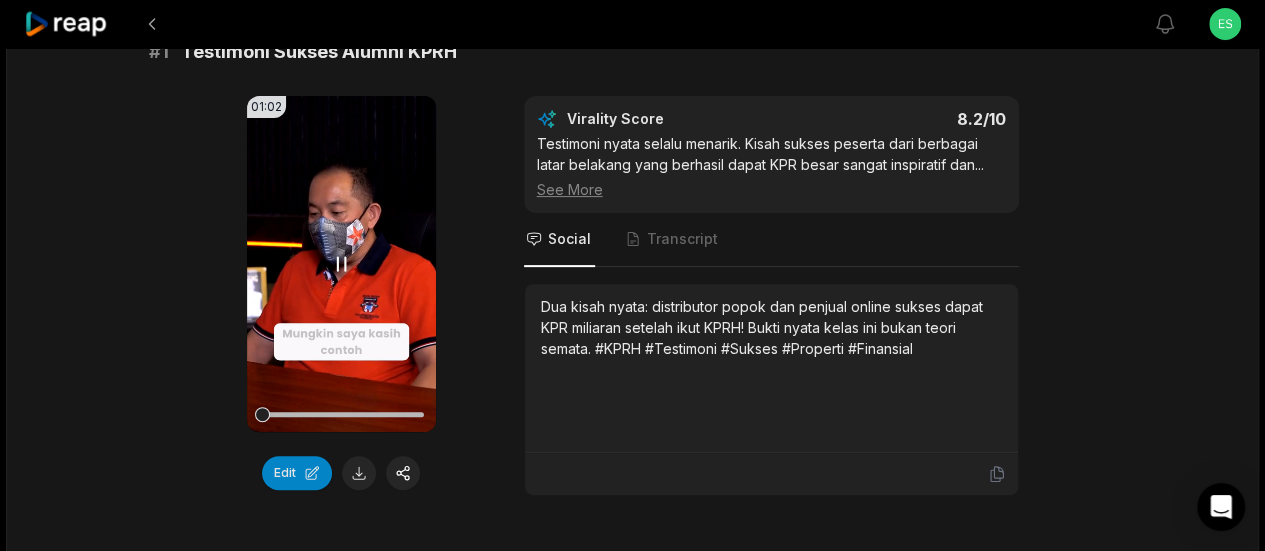 click on "Your browser does not support mp4 format." at bounding box center (341, 264) 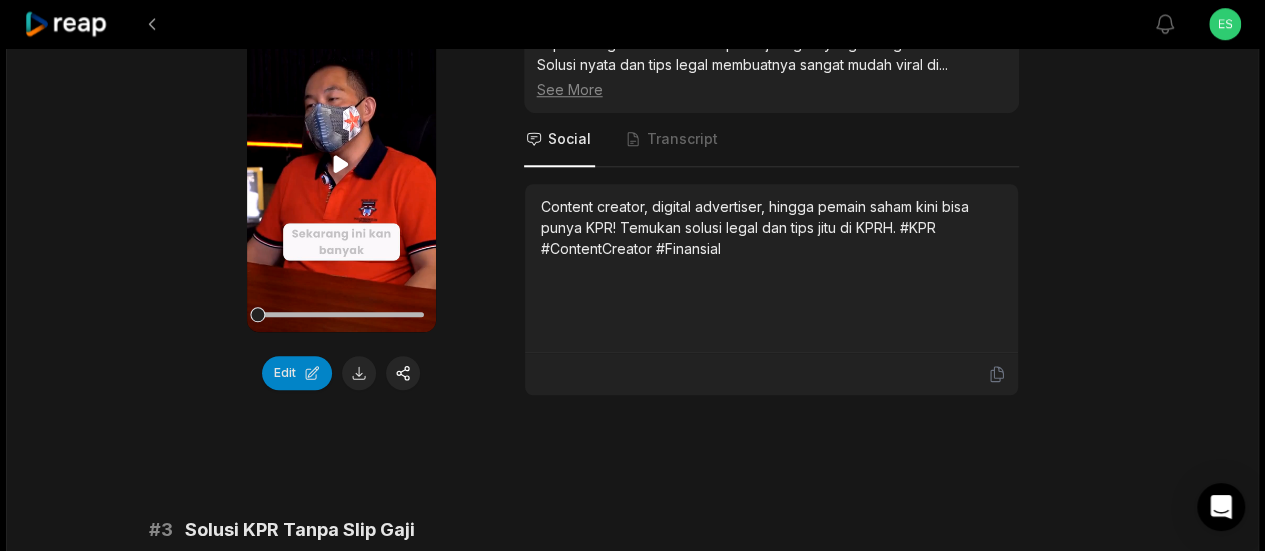 scroll, scrollTop: 900, scrollLeft: 0, axis: vertical 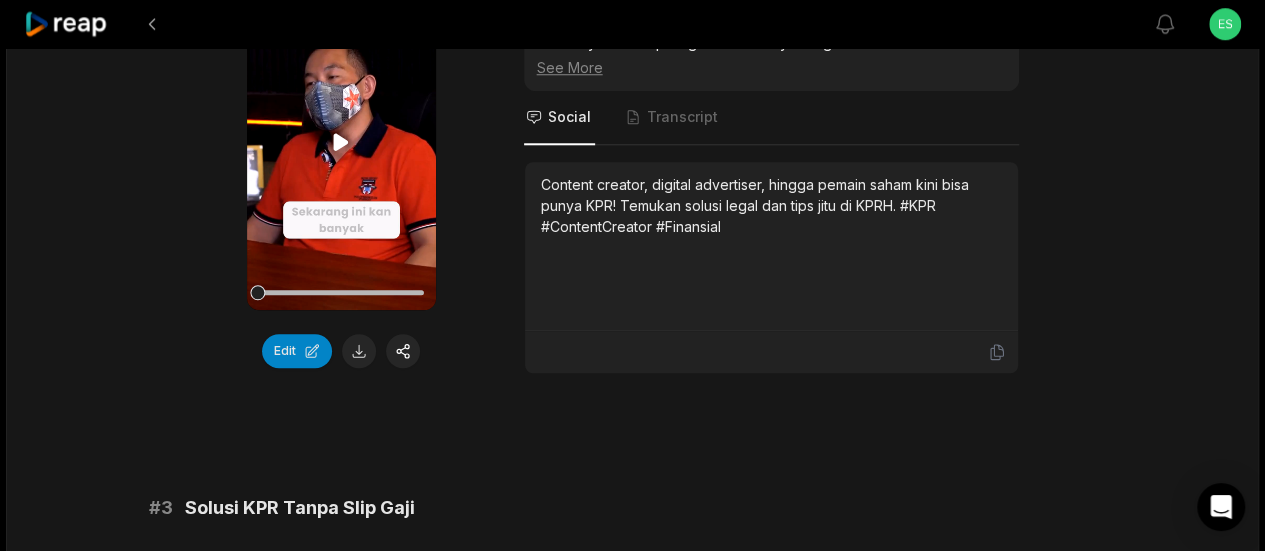 click on "Your browser does not support mp4 format." at bounding box center (341, 142) 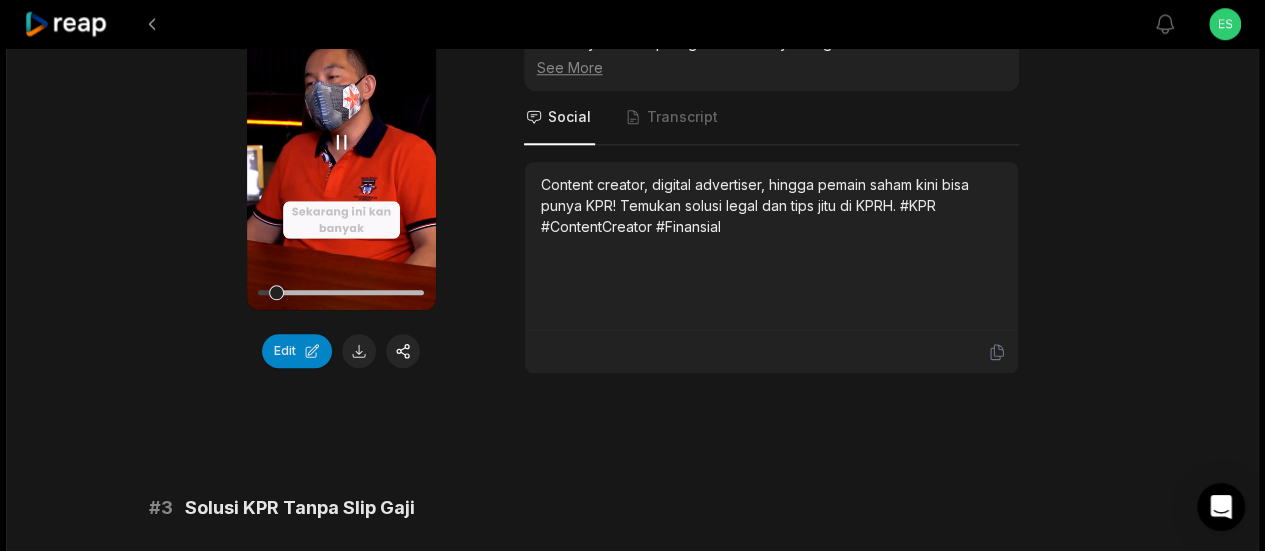 click 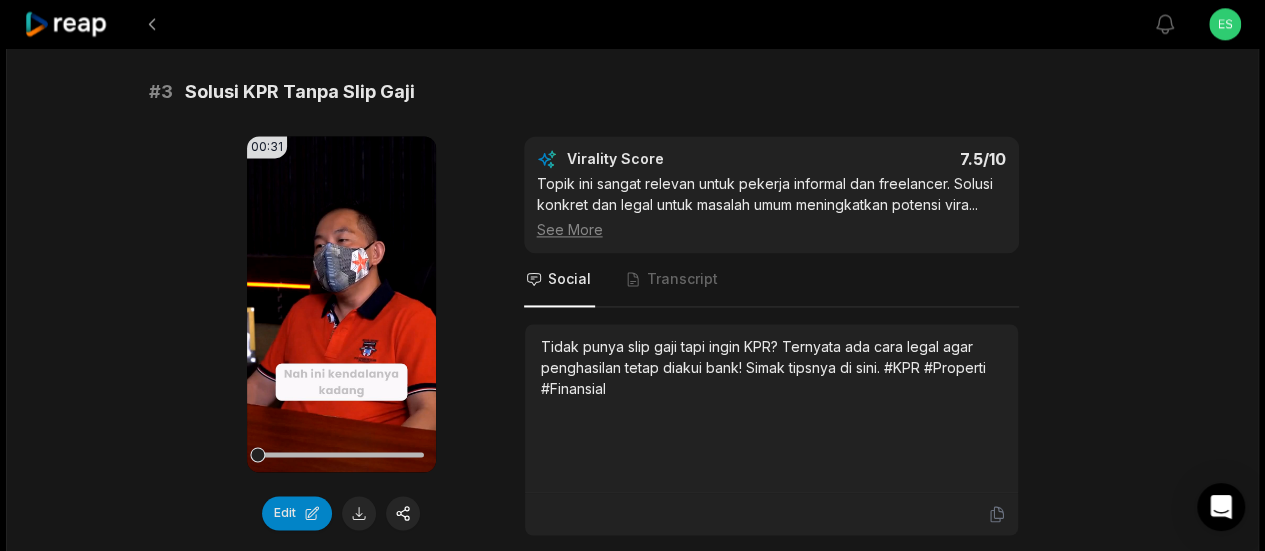 scroll, scrollTop: 1400, scrollLeft: 0, axis: vertical 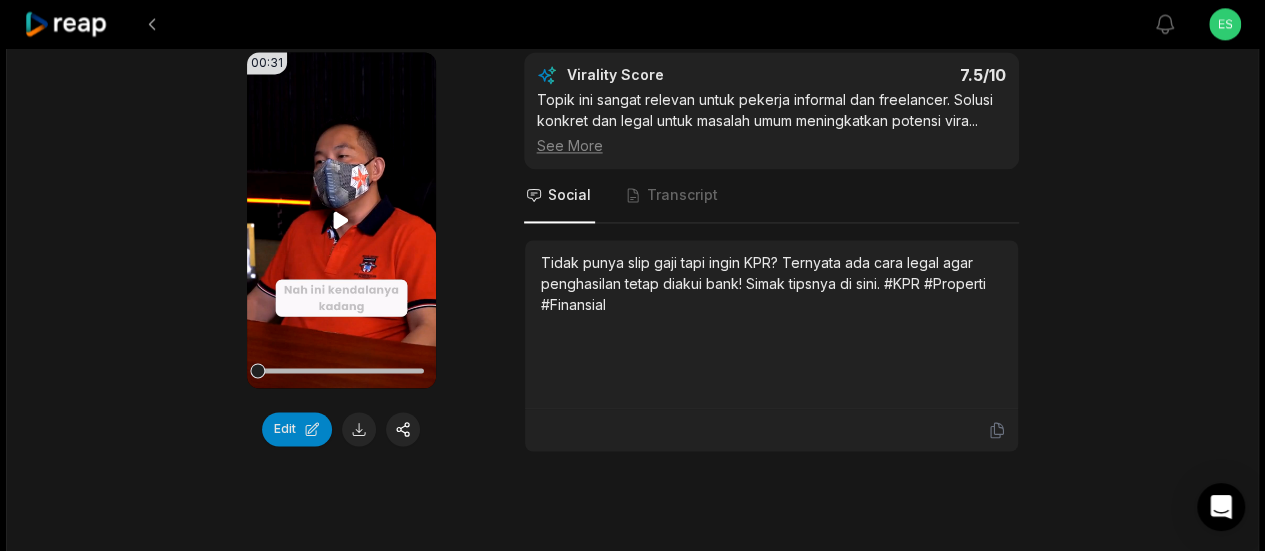 click 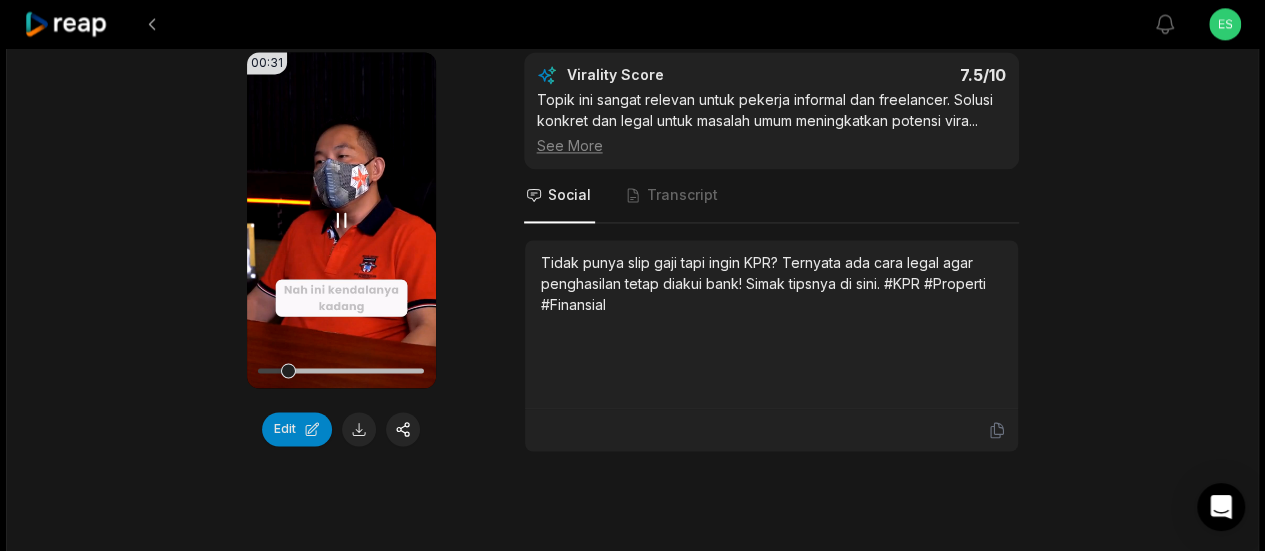 scroll, scrollTop: 1300, scrollLeft: 0, axis: vertical 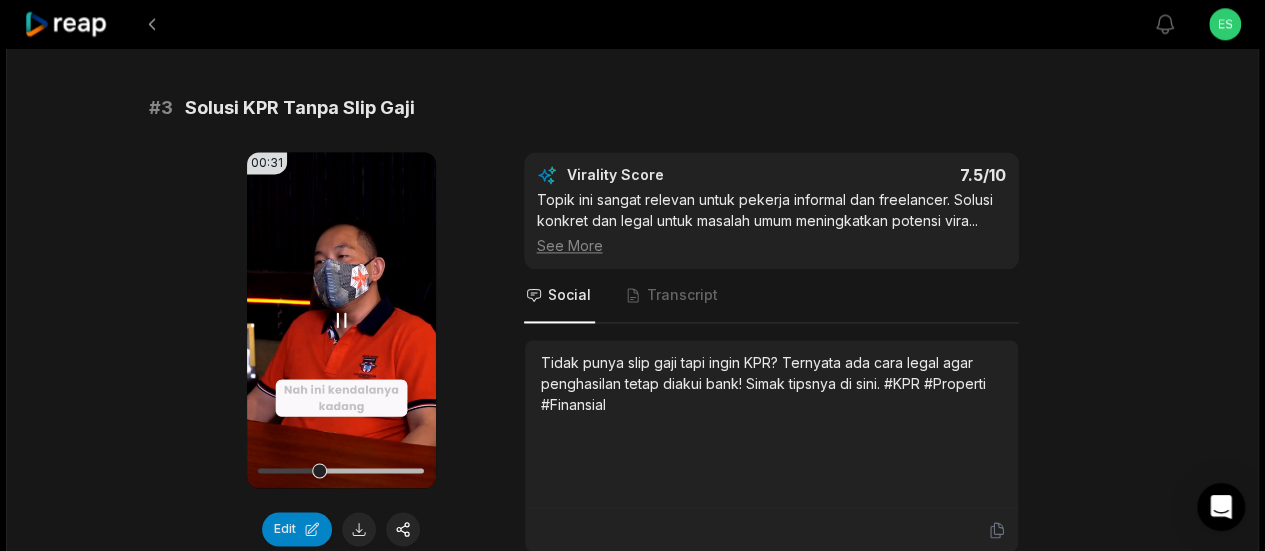 click on "Your browser does not support mp4 format." at bounding box center [341, 320] 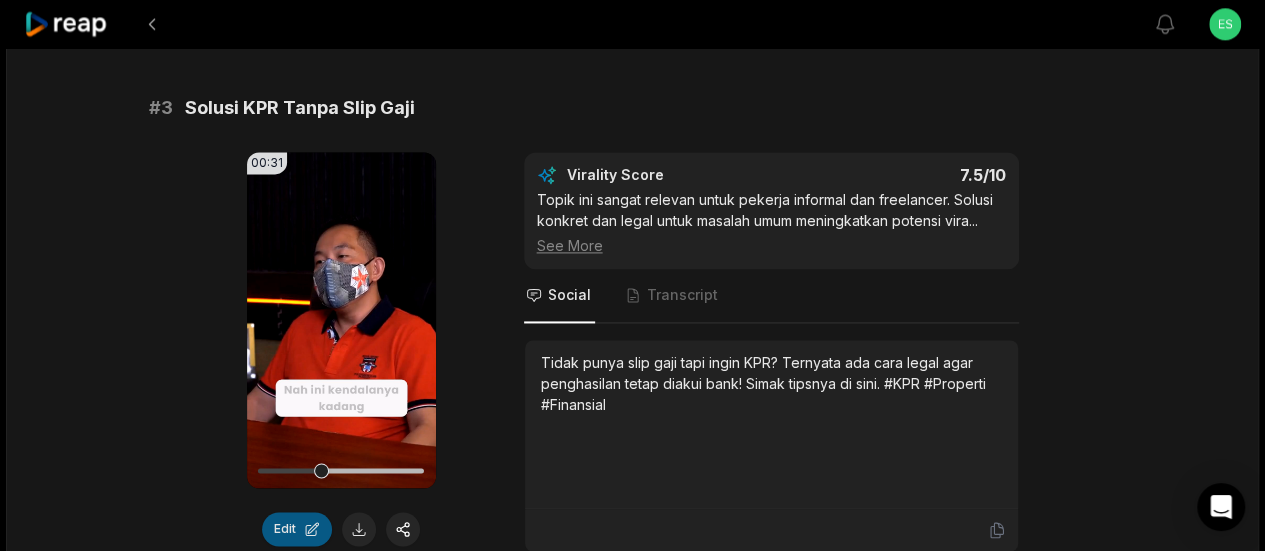 click on "Edit" at bounding box center (297, 529) 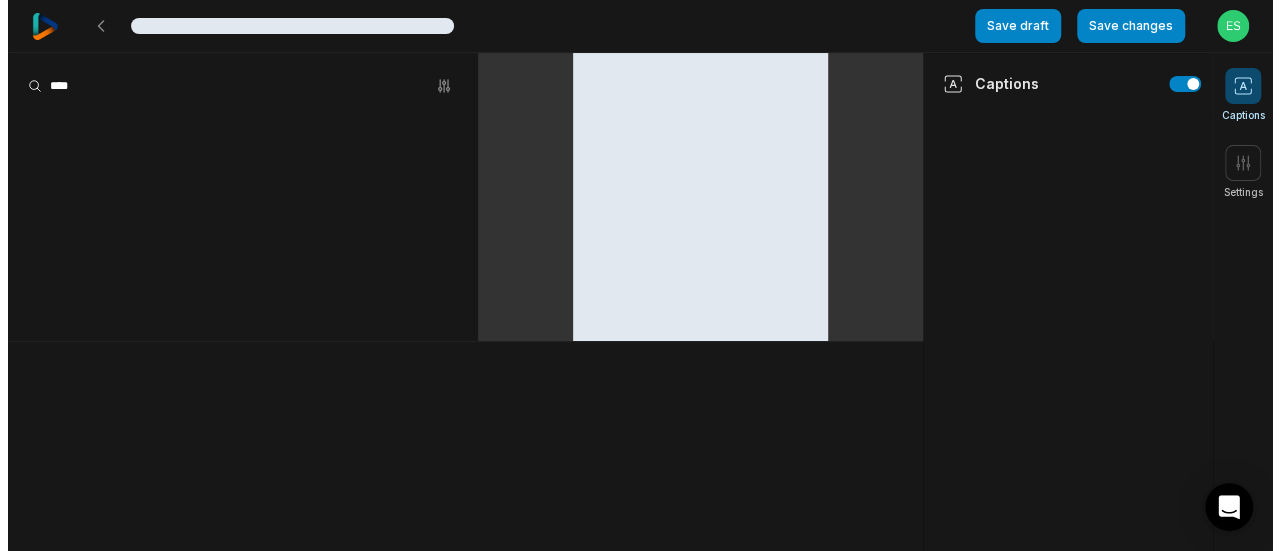 scroll, scrollTop: 0, scrollLeft: 0, axis: both 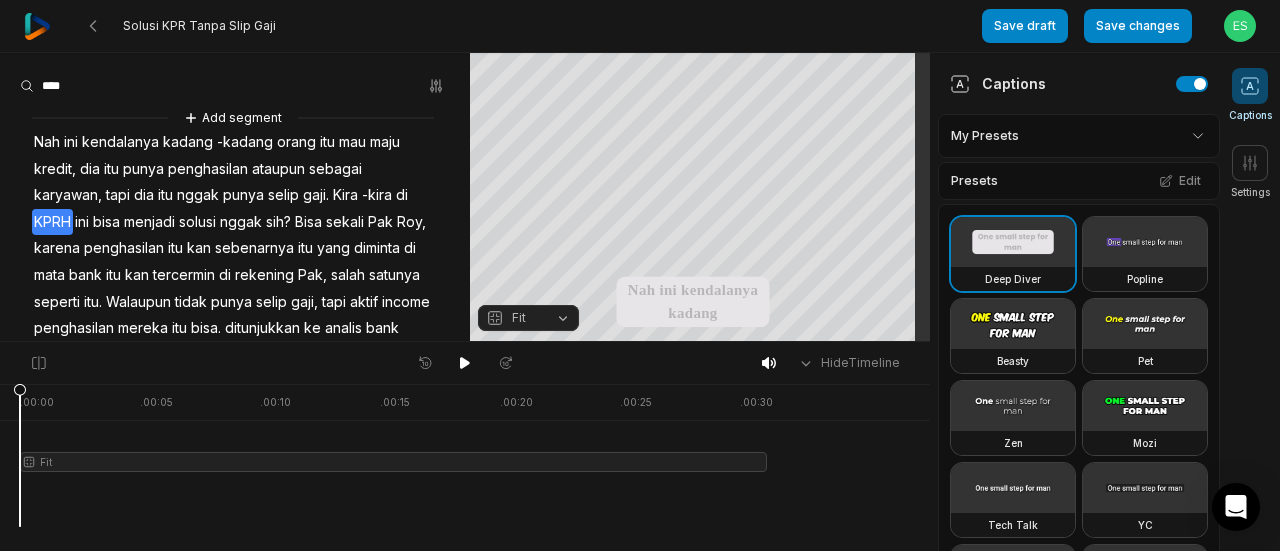 click on "KPRH" at bounding box center (52, 222) 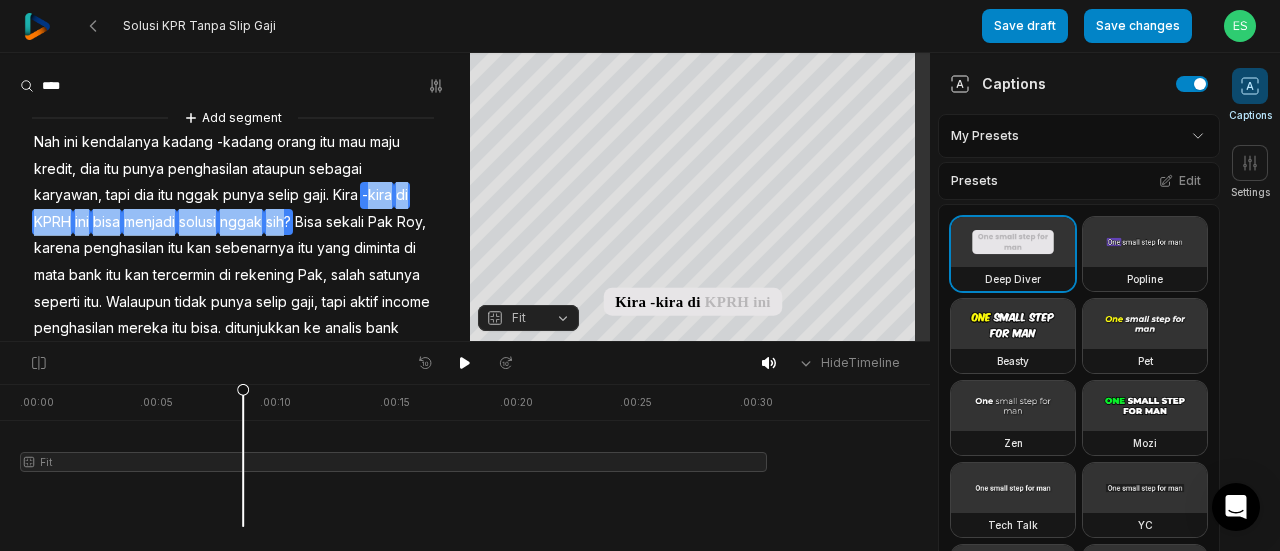 click on "KPRH" at bounding box center [52, 222] 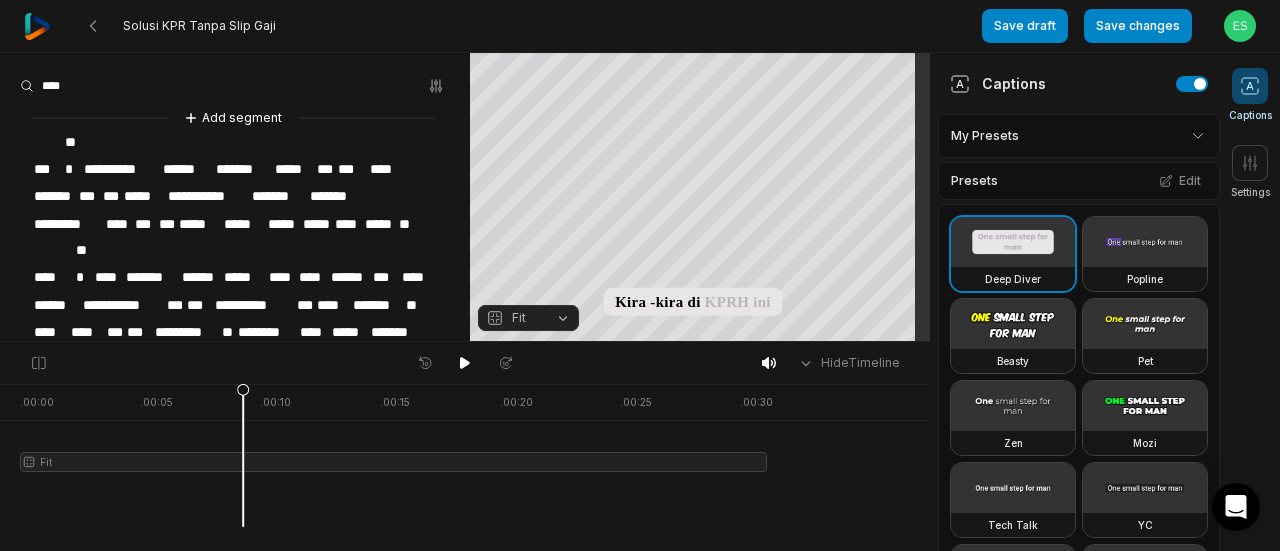click on "****" at bounding box center [53, 277] 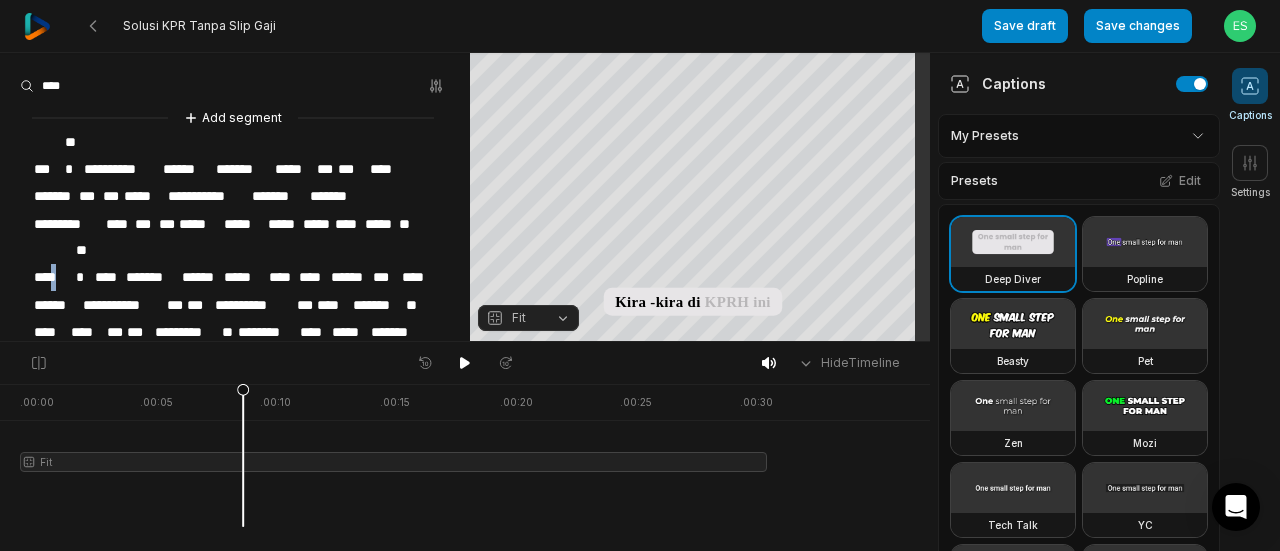 click on "****" at bounding box center [53, 277] 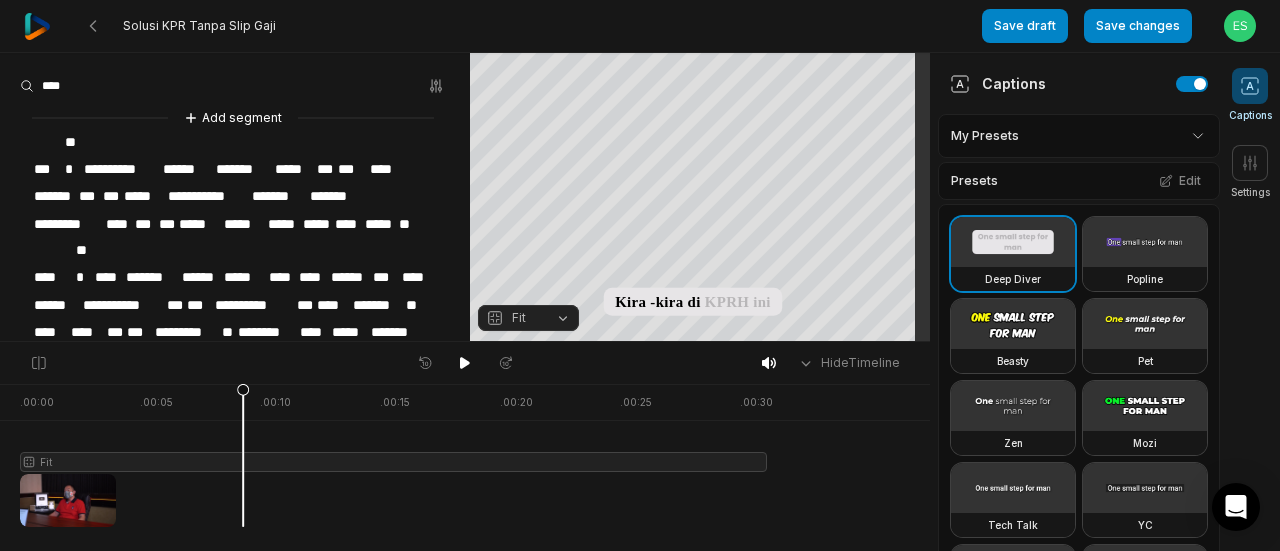 type 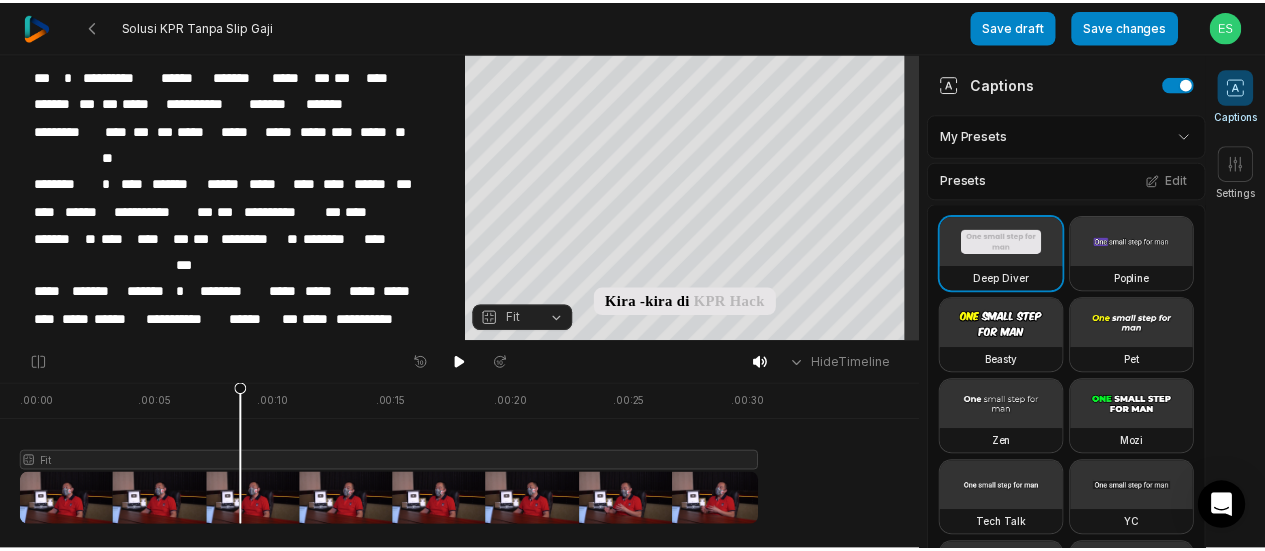 scroll, scrollTop: 0, scrollLeft: 0, axis: both 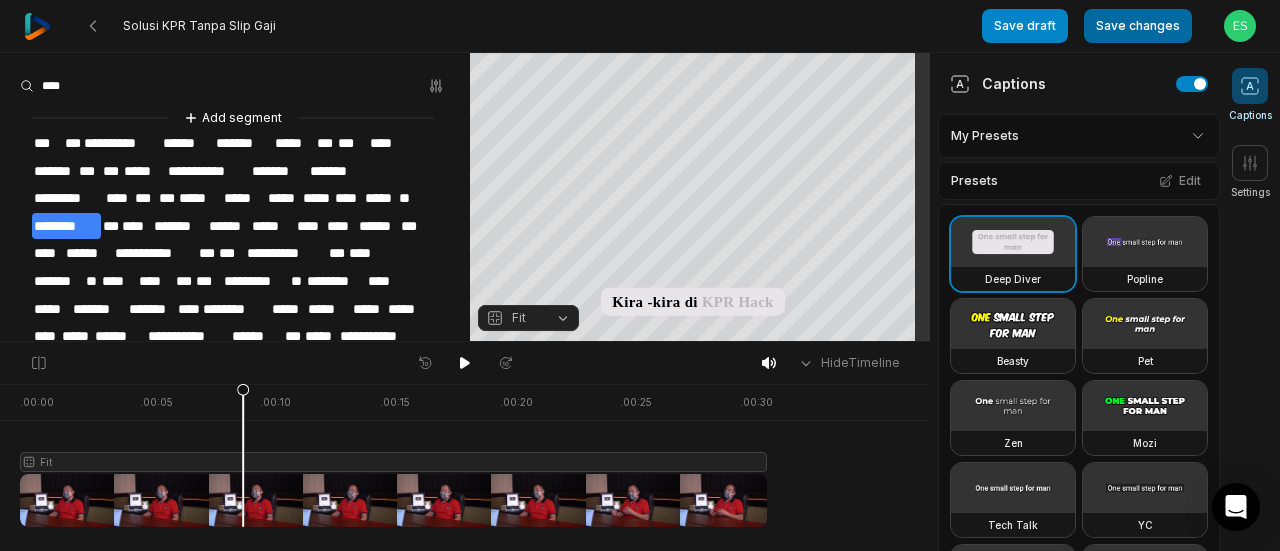 click on "Save changes" at bounding box center (1138, 26) 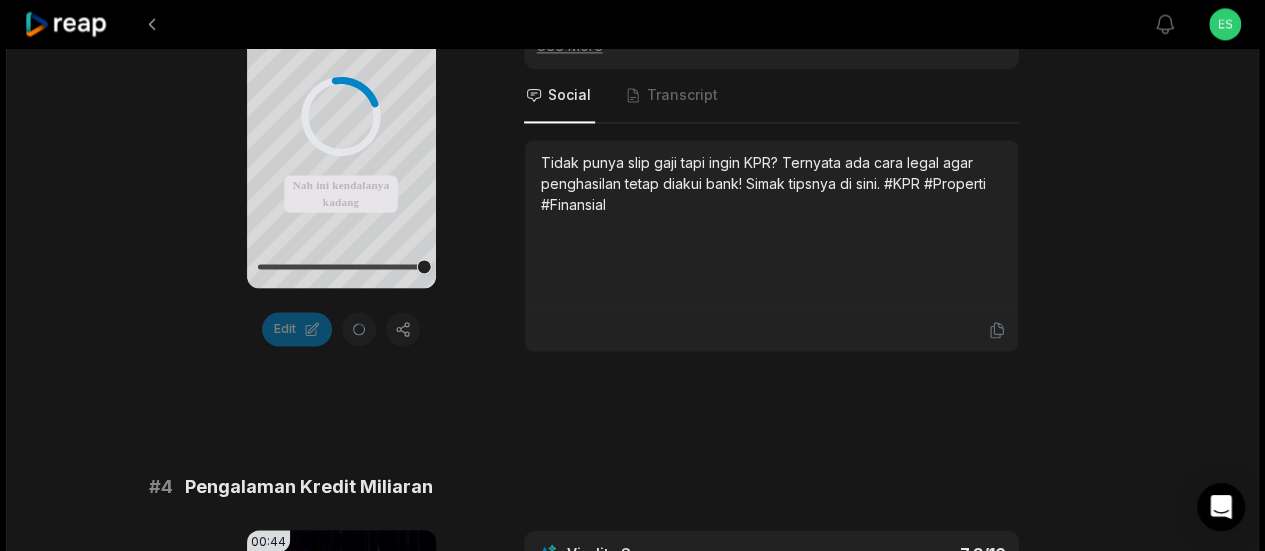 scroll, scrollTop: 1400, scrollLeft: 0, axis: vertical 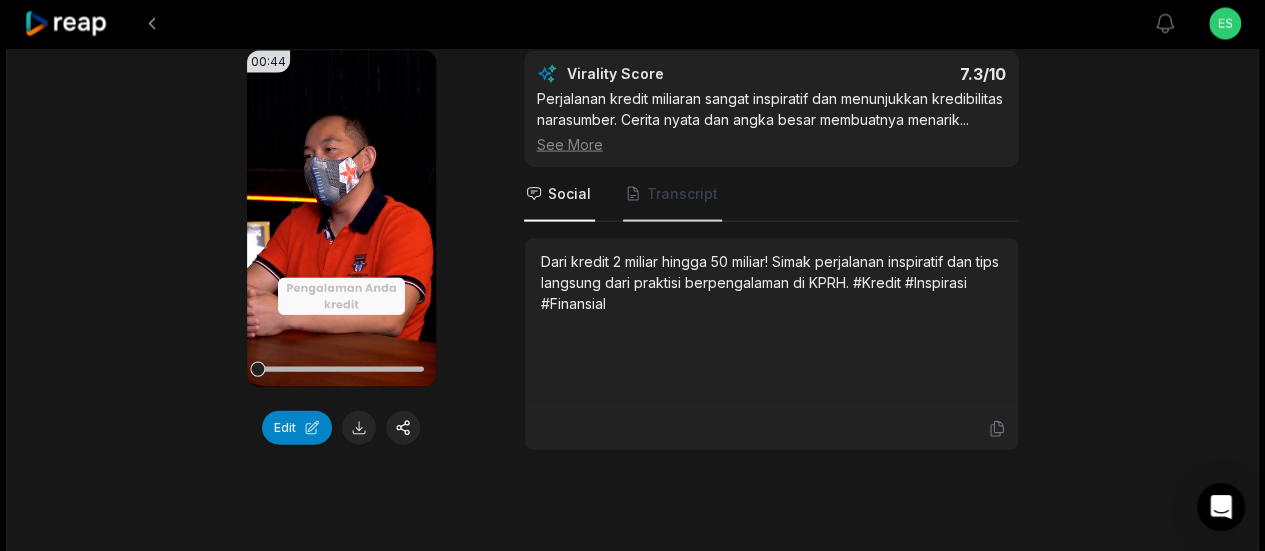 click on "Transcript" at bounding box center (682, 194) 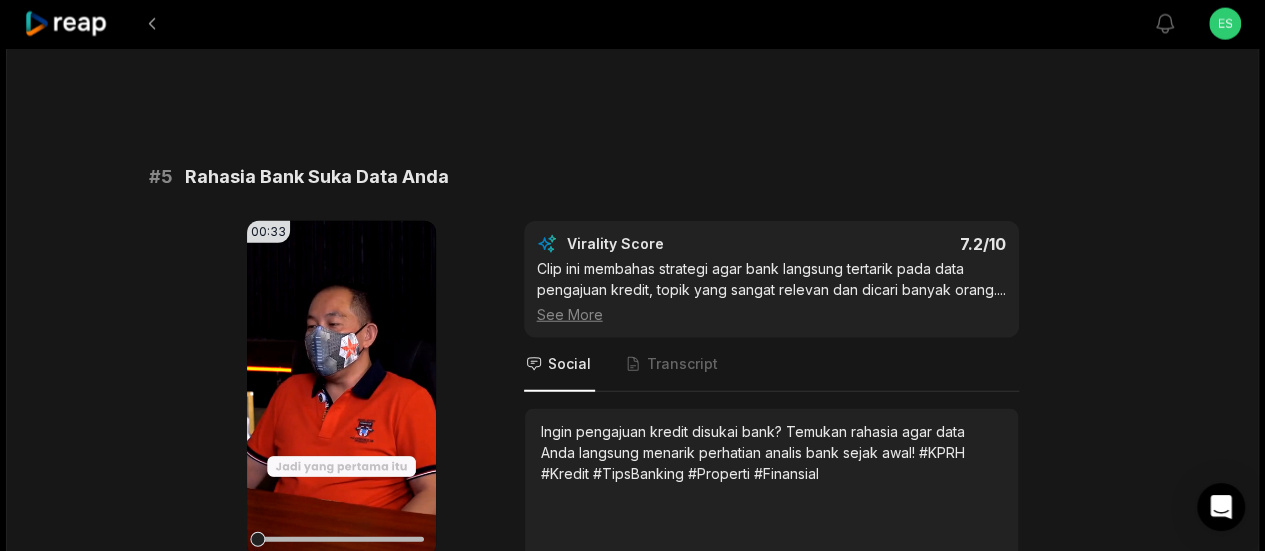 scroll, scrollTop: 2500, scrollLeft: 0, axis: vertical 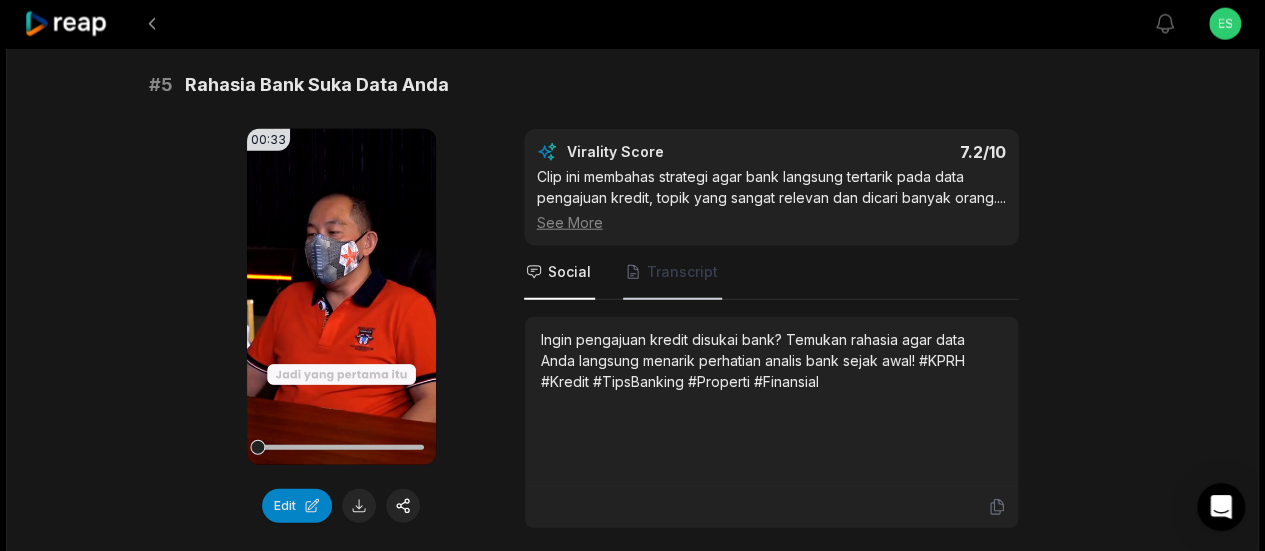 click on "Transcript" at bounding box center [682, 272] 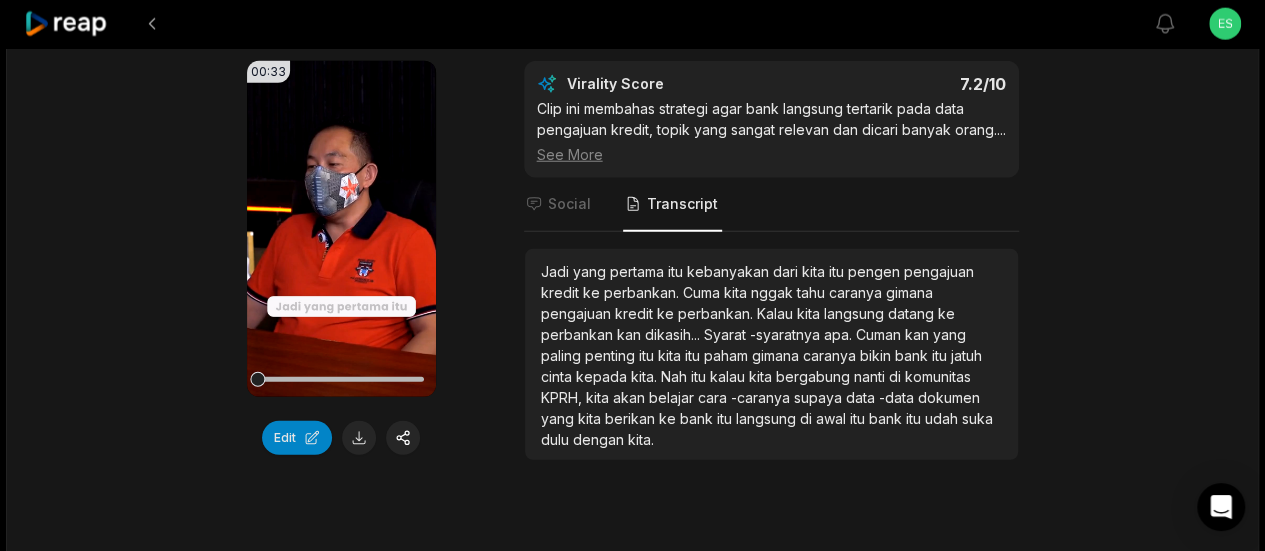 scroll, scrollTop: 2600, scrollLeft: 0, axis: vertical 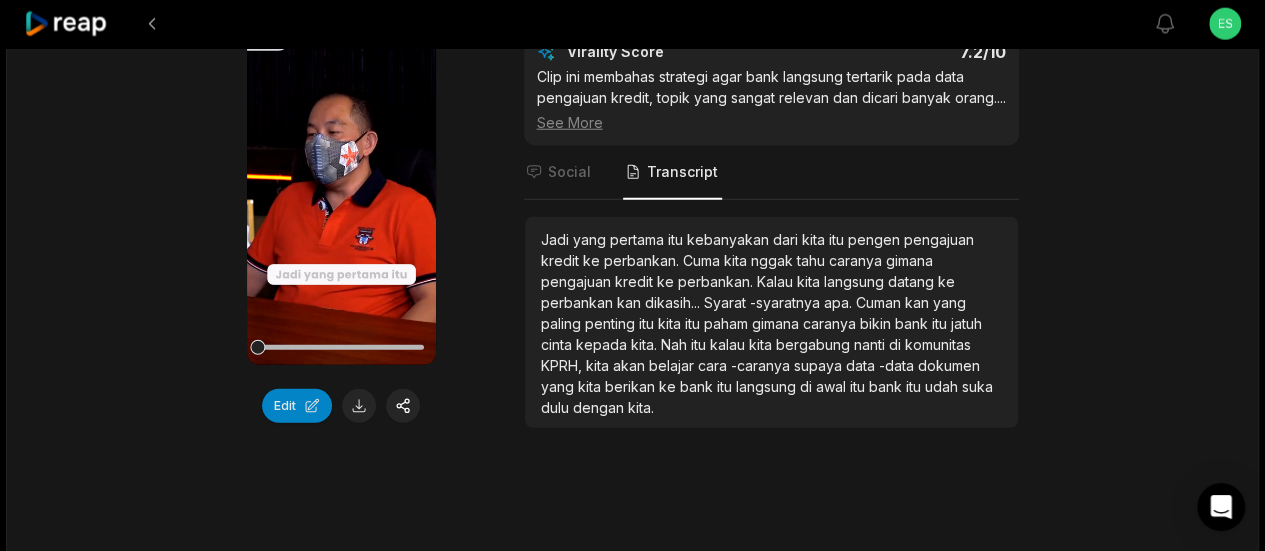click on "KPRH," at bounding box center [563, 365] 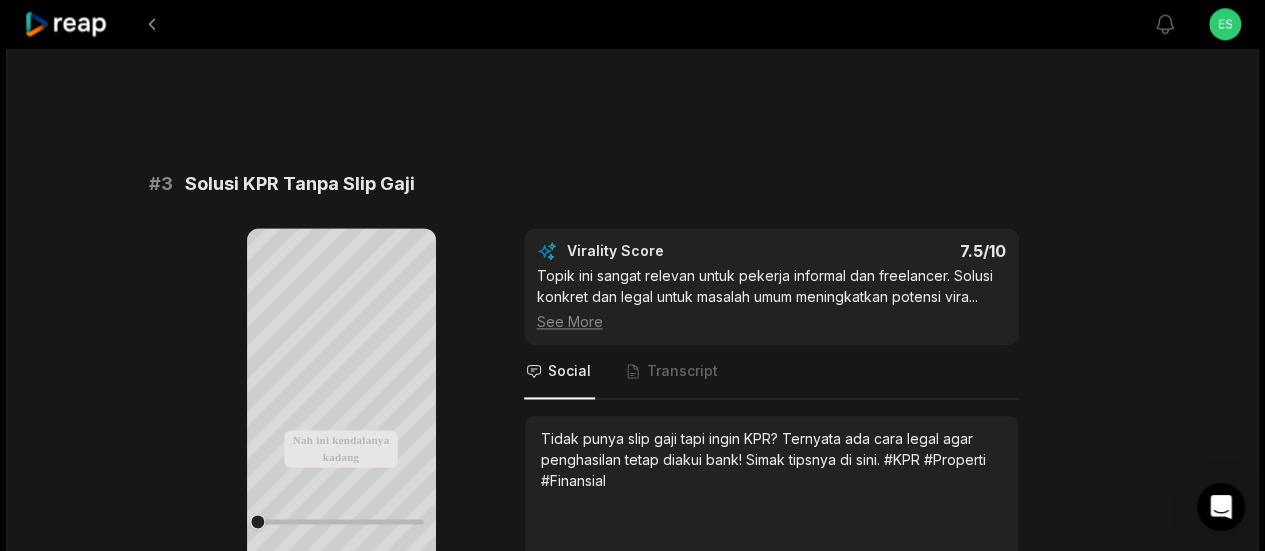 scroll, scrollTop: 1200, scrollLeft: 0, axis: vertical 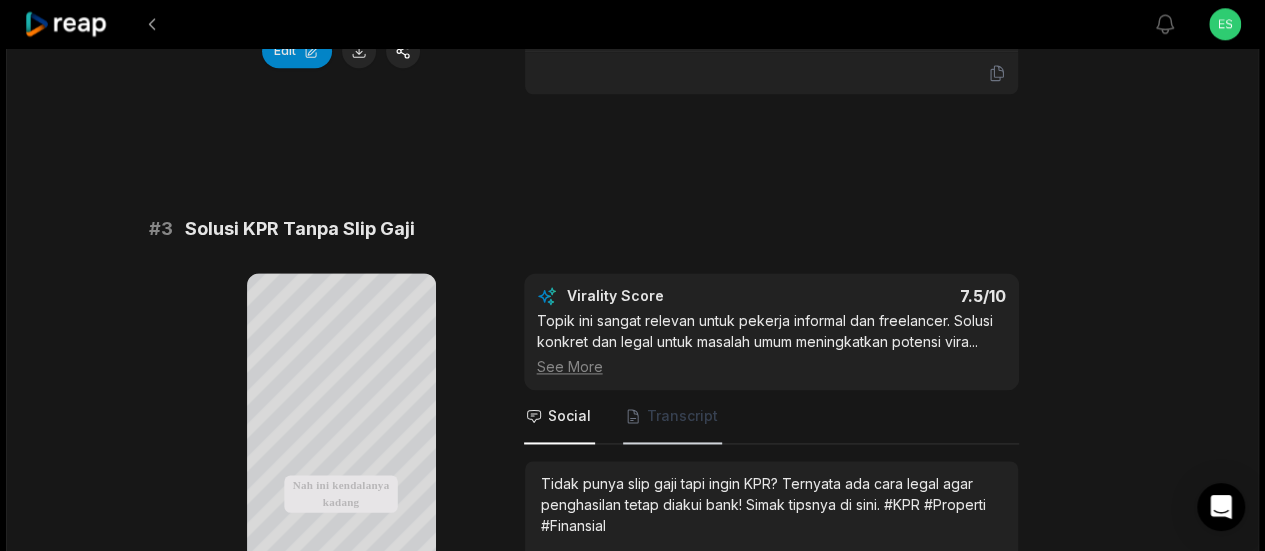 click on "Transcript" at bounding box center (682, 416) 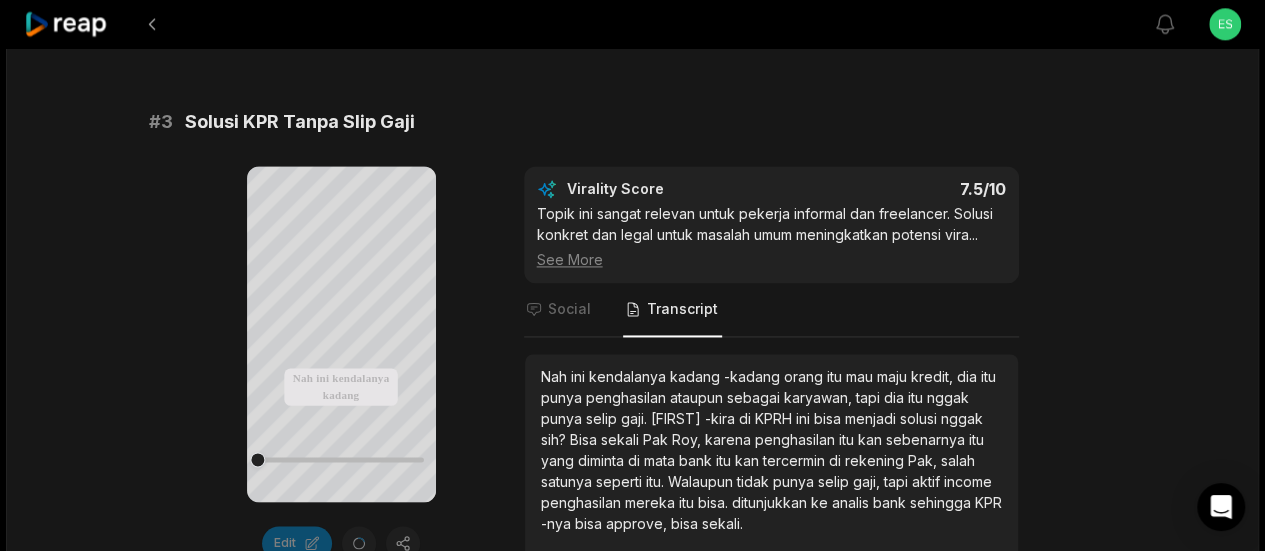 scroll, scrollTop: 1400, scrollLeft: 0, axis: vertical 